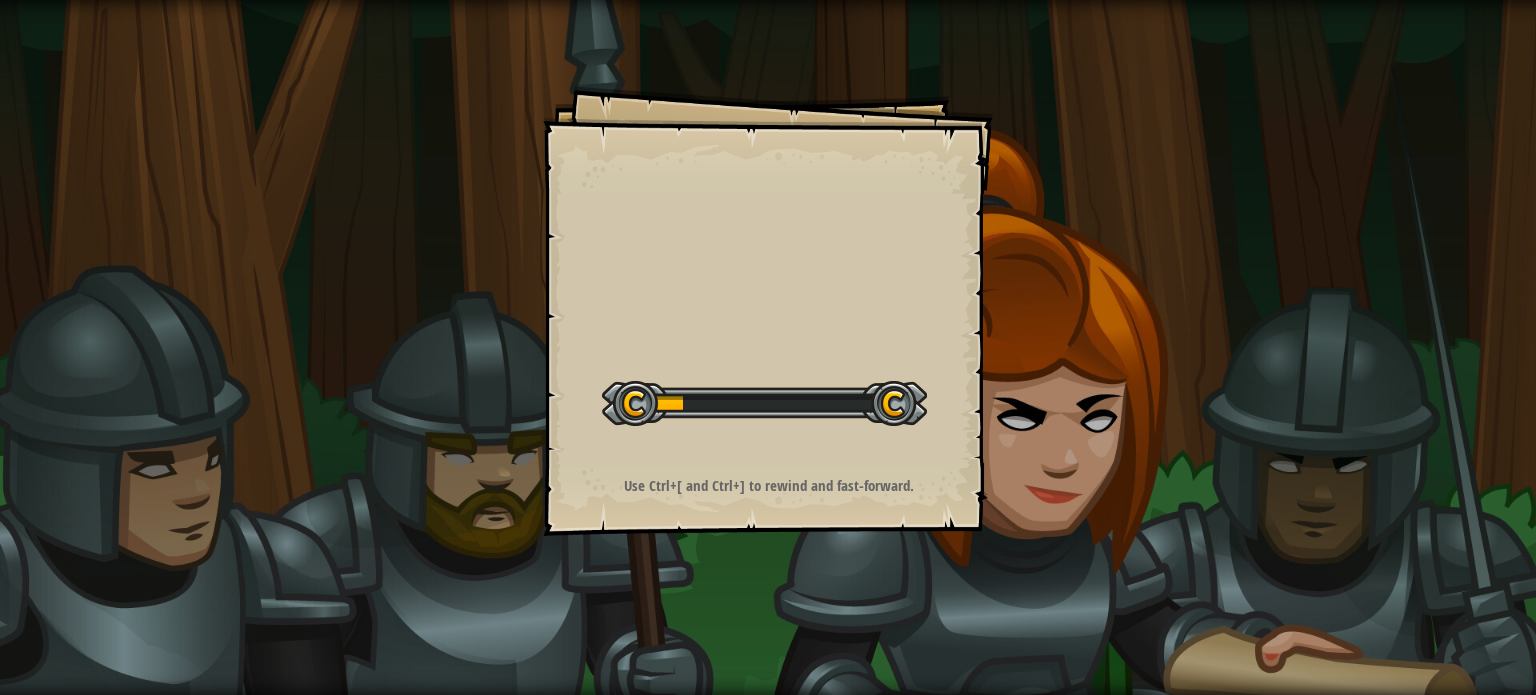 scroll, scrollTop: 0, scrollLeft: 0, axis: both 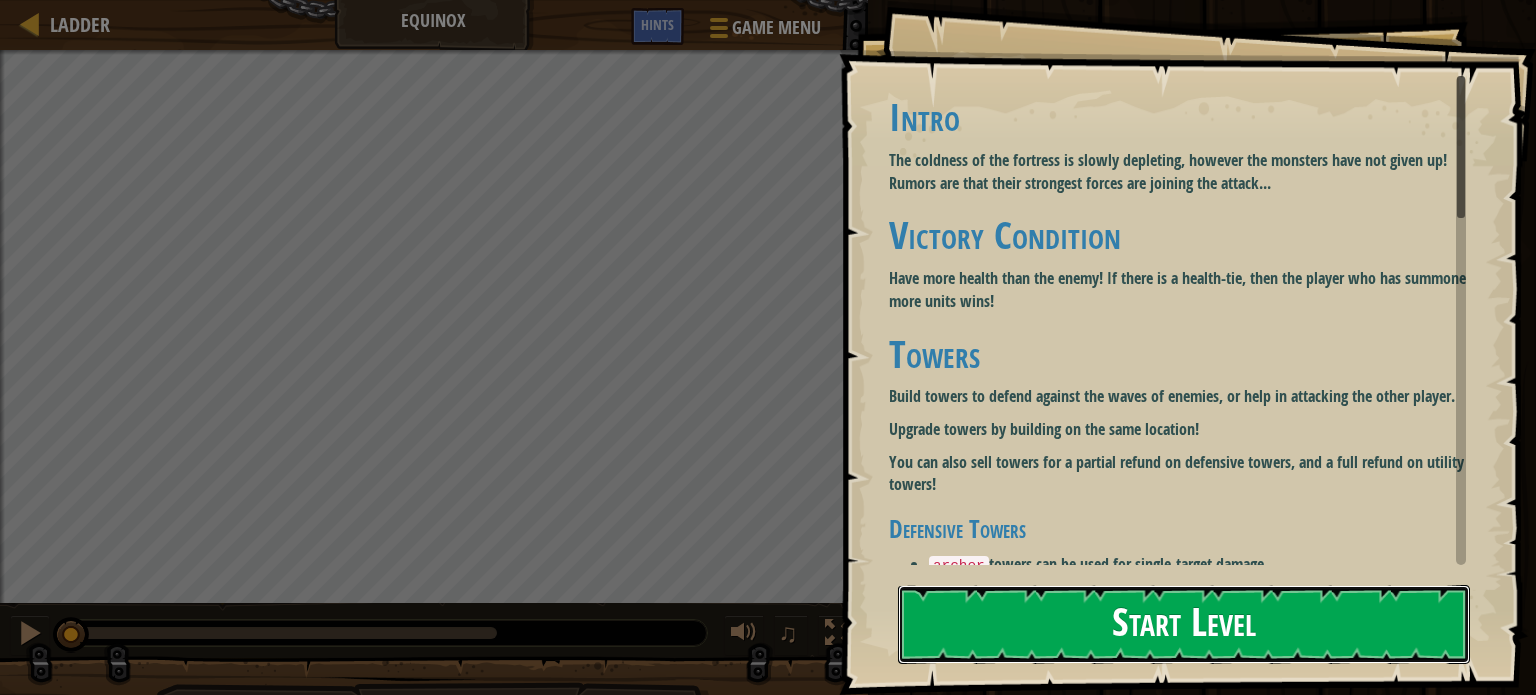 click on "Start Level" at bounding box center (1184, 624) 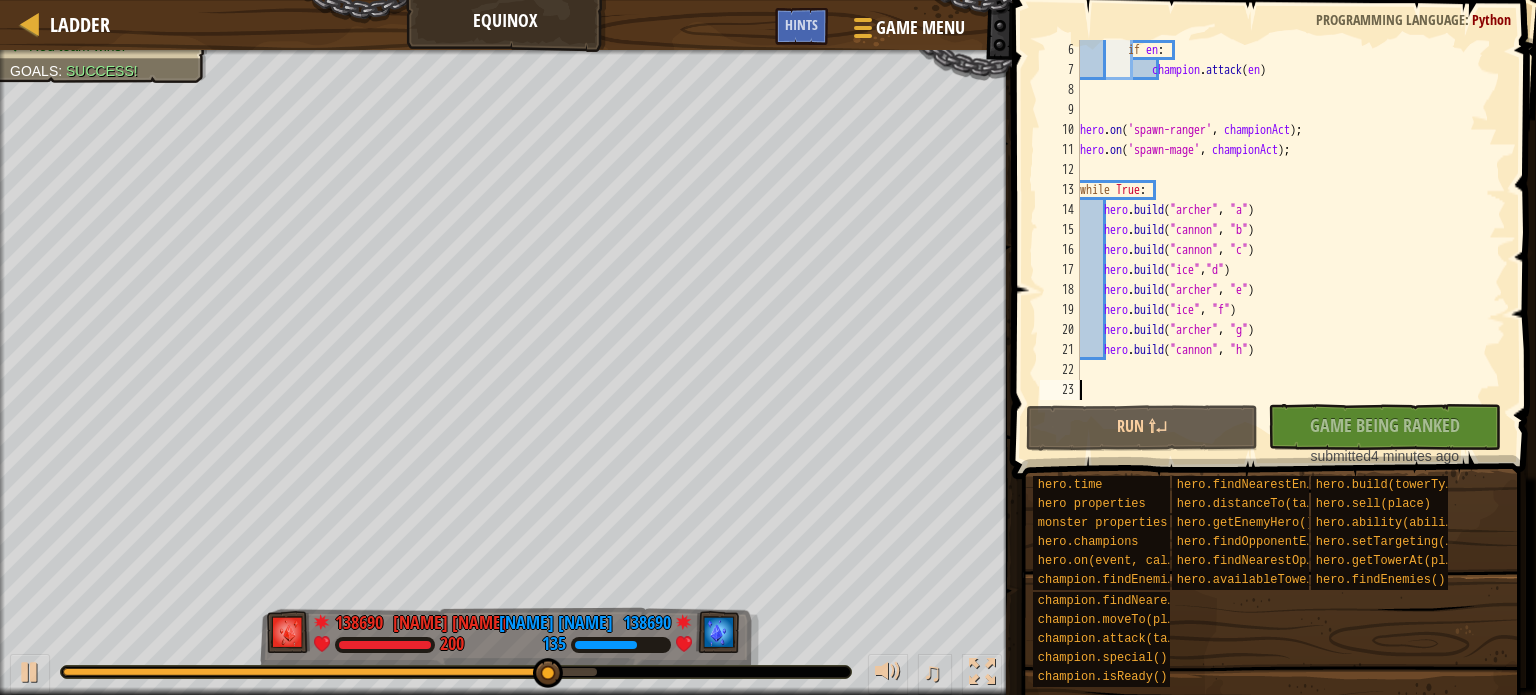 scroll, scrollTop: 100, scrollLeft: 0, axis: vertical 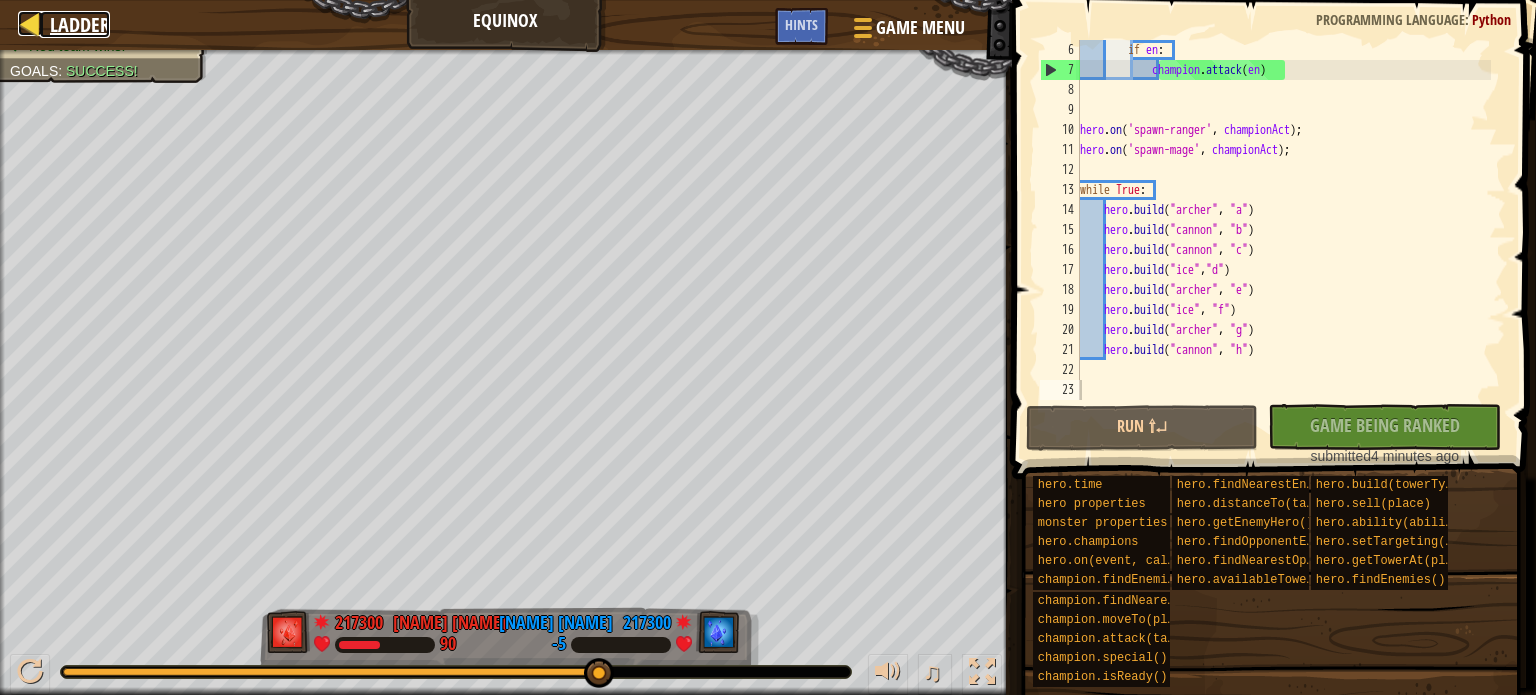 click on "Ladder" at bounding box center [80, 24] 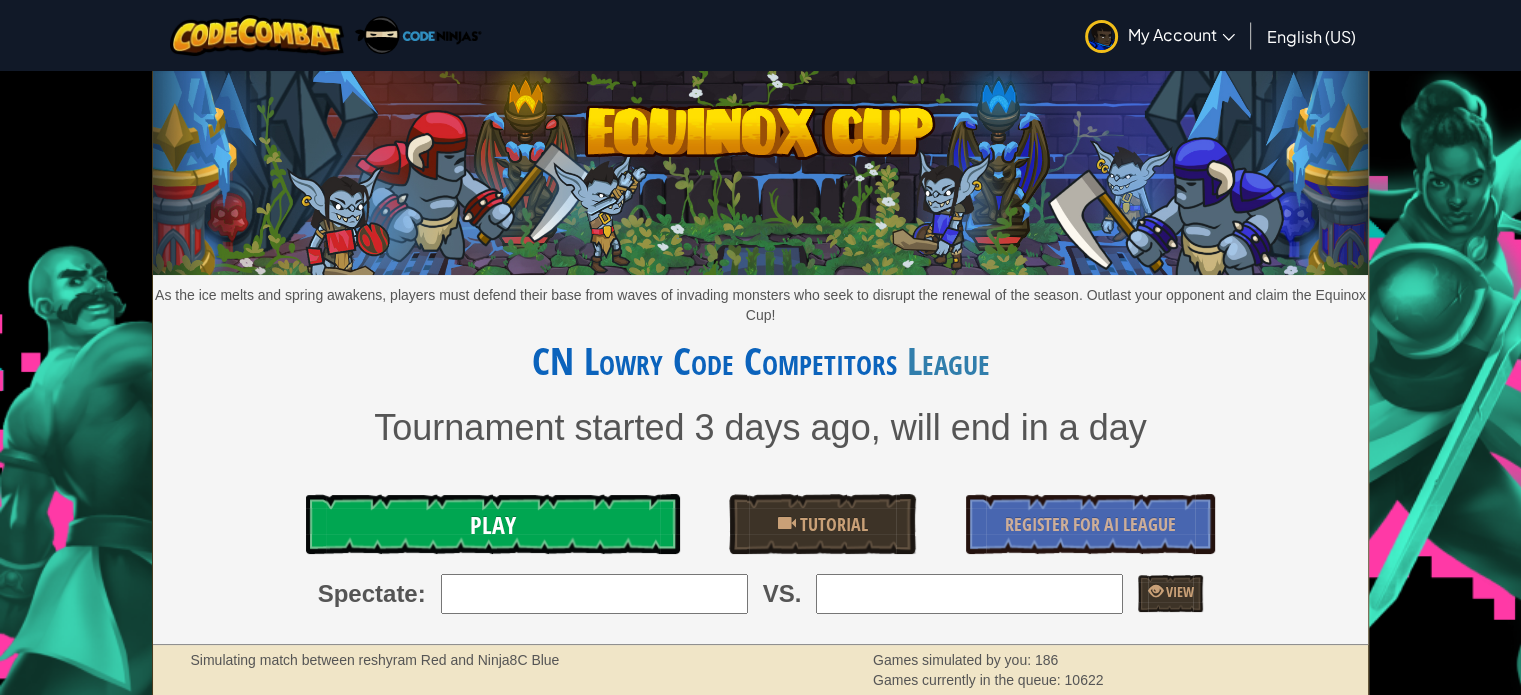 click on "Play" at bounding box center [492, 524] 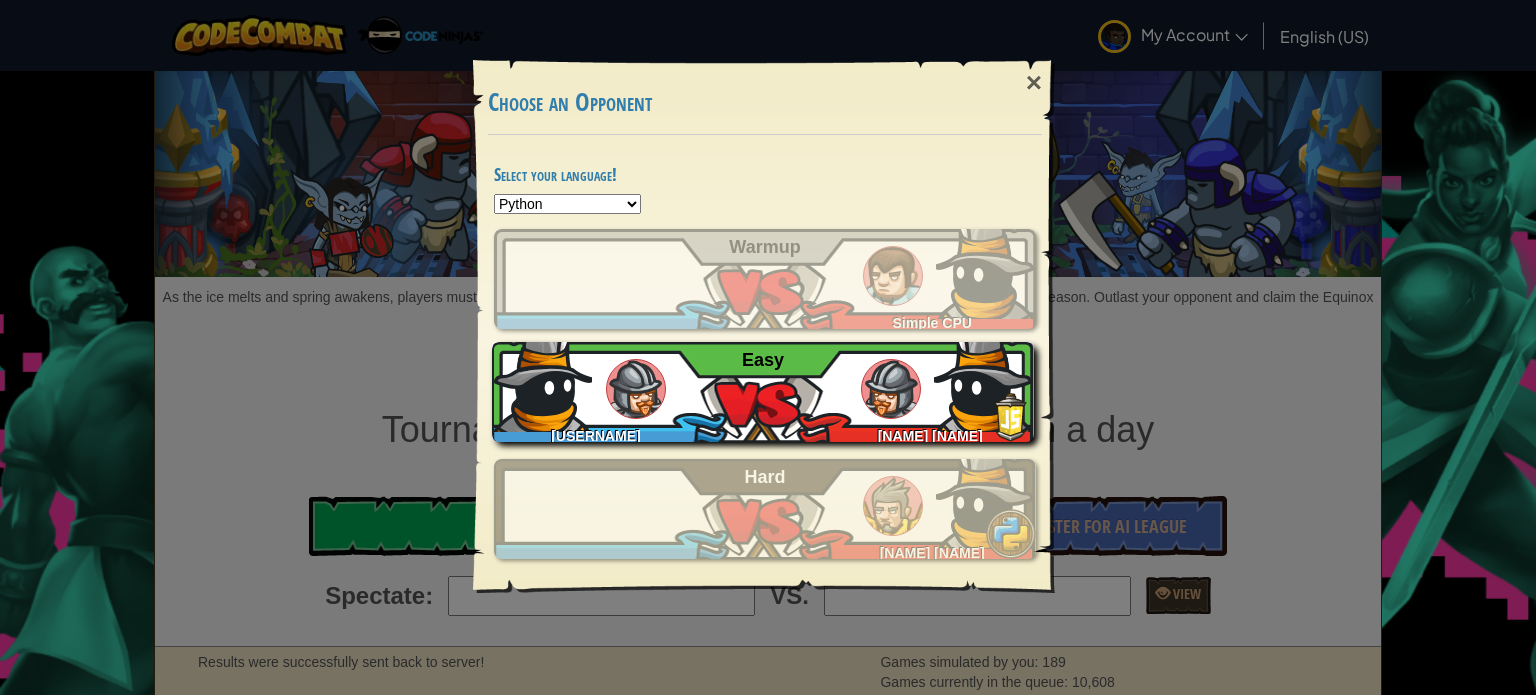 click at bounding box center (984, 382) 